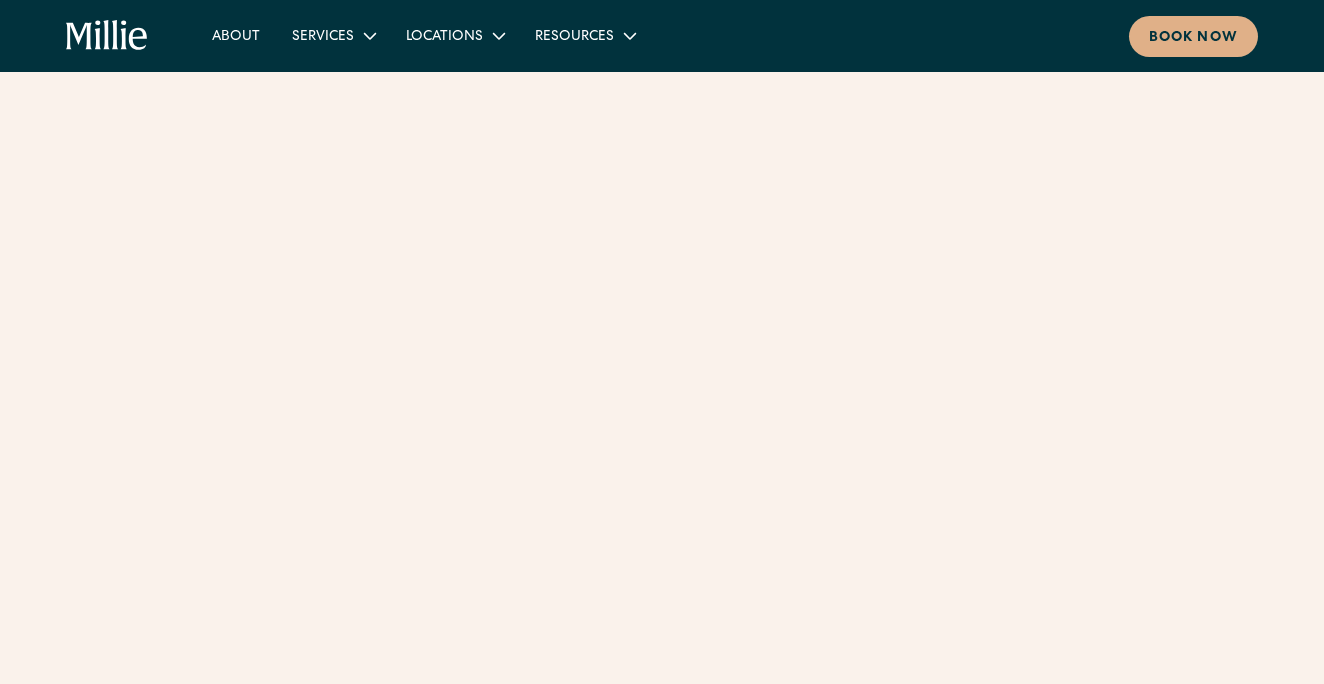 scroll, scrollTop: 0, scrollLeft: 0, axis: both 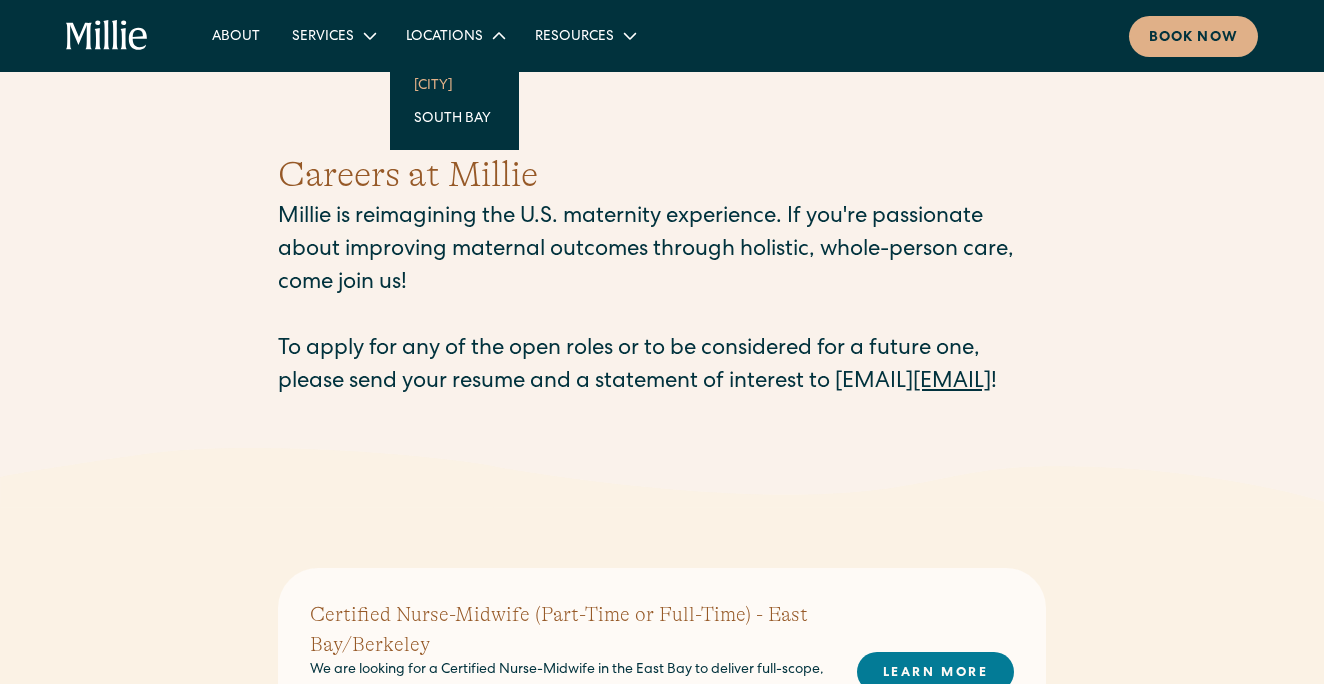 click on "[CITY]" at bounding box center [454, 84] 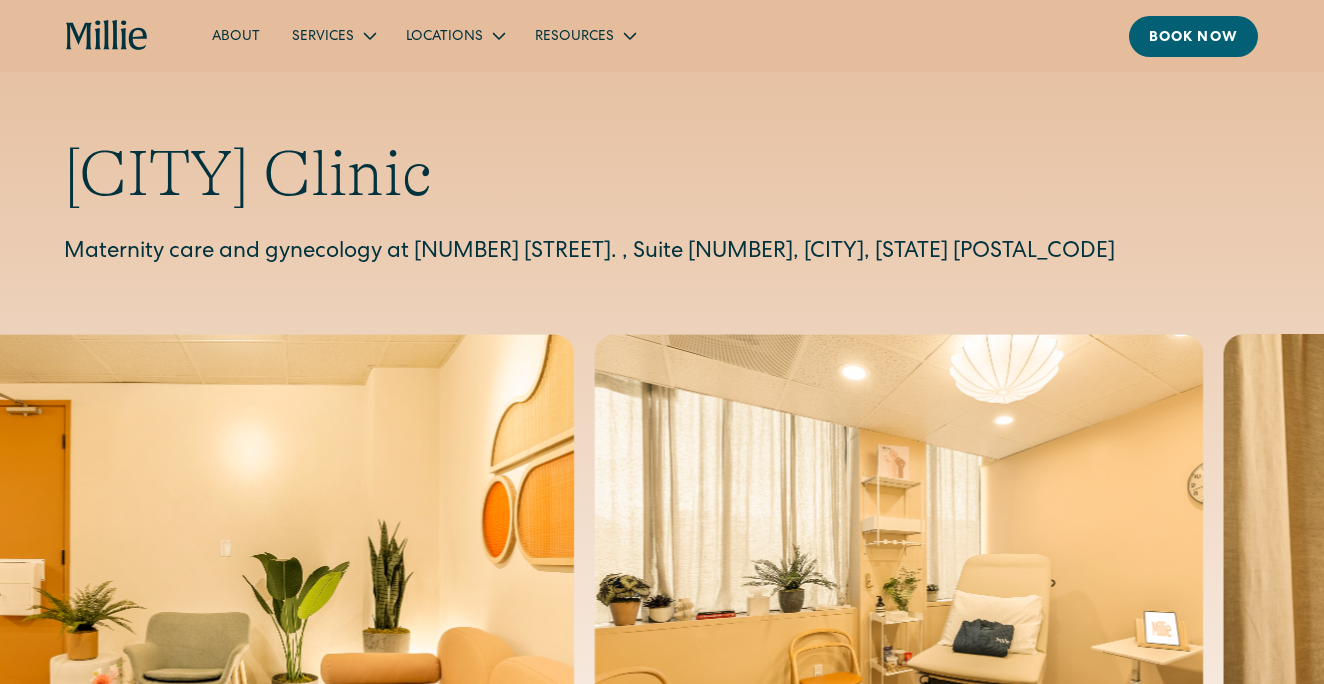 scroll, scrollTop: 0, scrollLeft: 0, axis: both 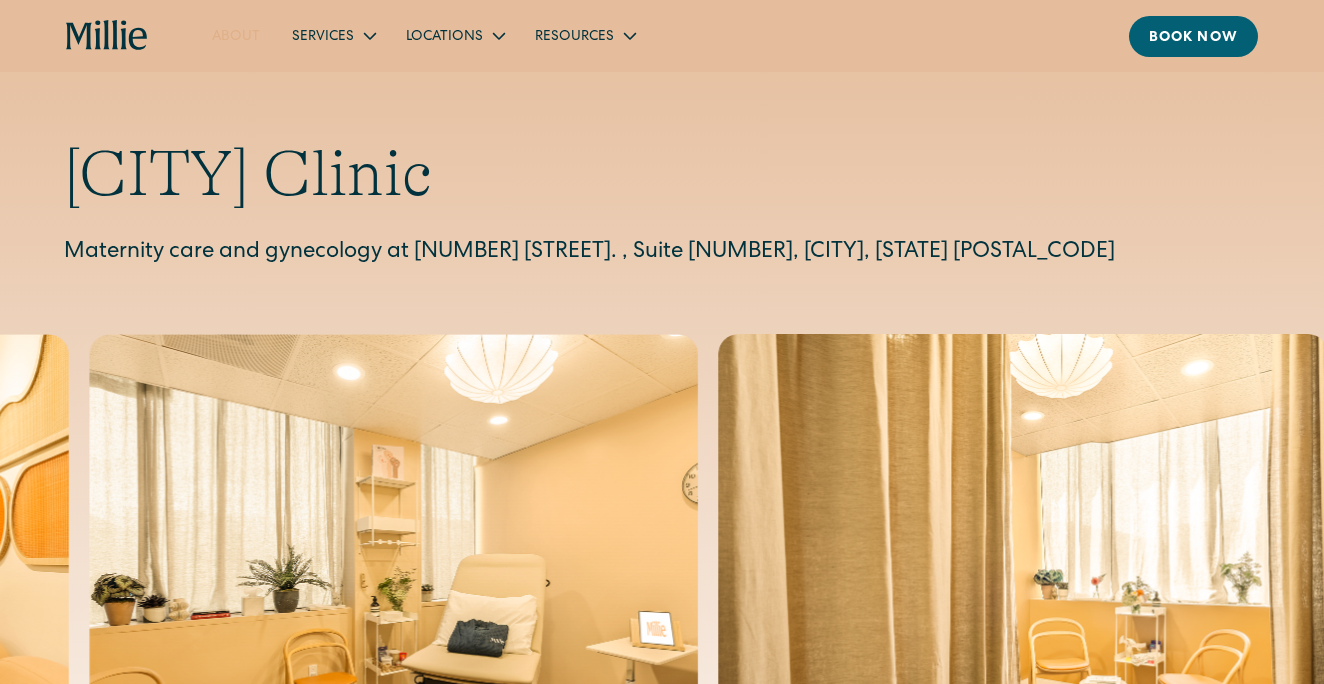 click on "About" at bounding box center (236, 35) 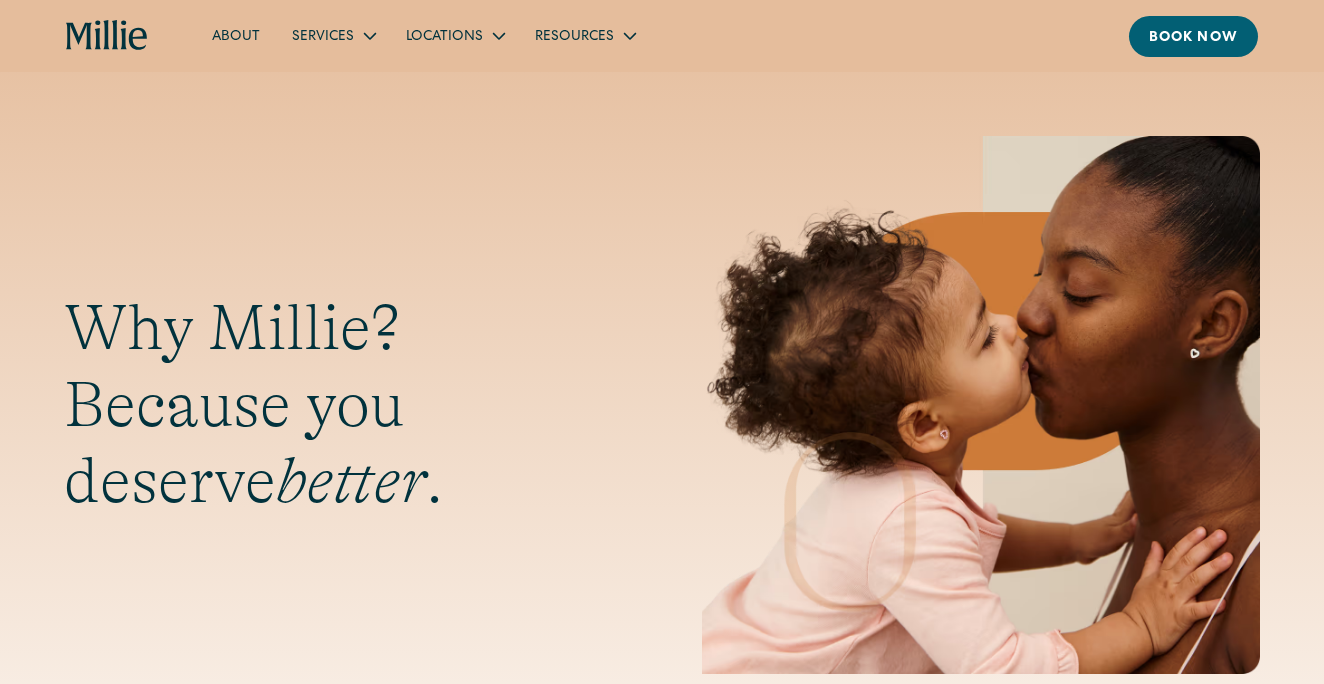 scroll, scrollTop: 0, scrollLeft: 0, axis: both 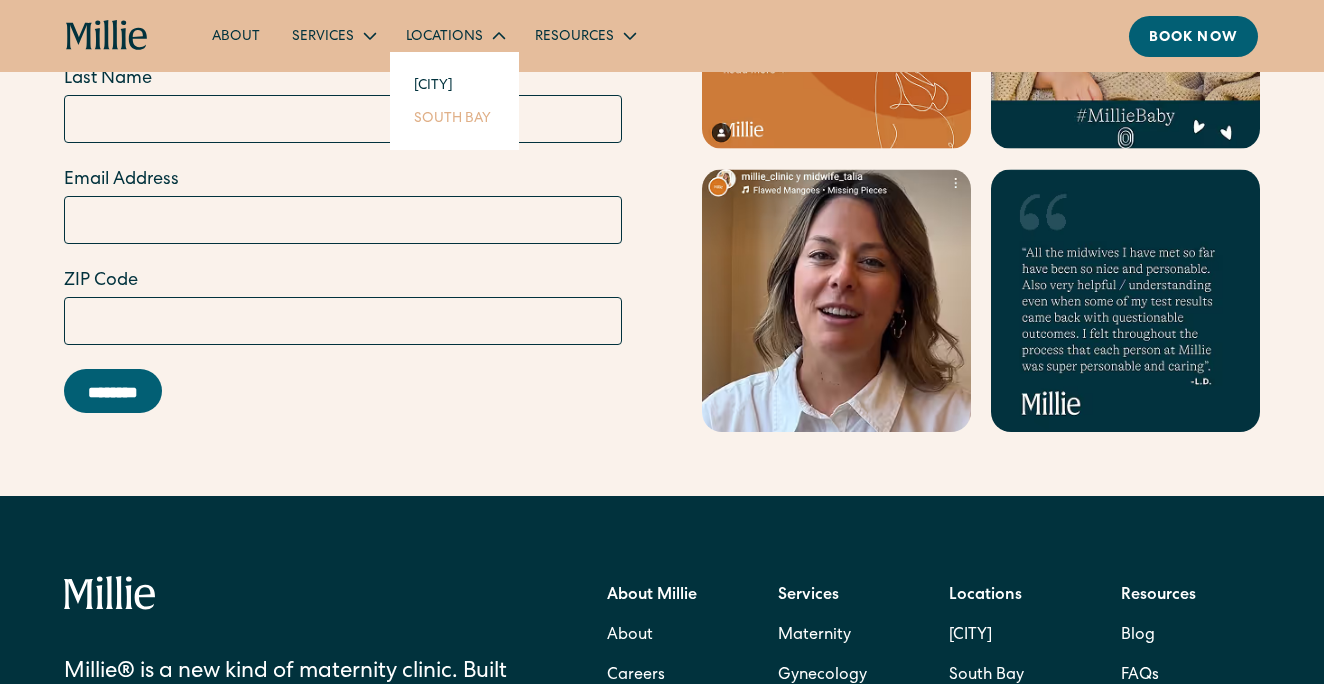 click on "South Bay" at bounding box center (454, 117) 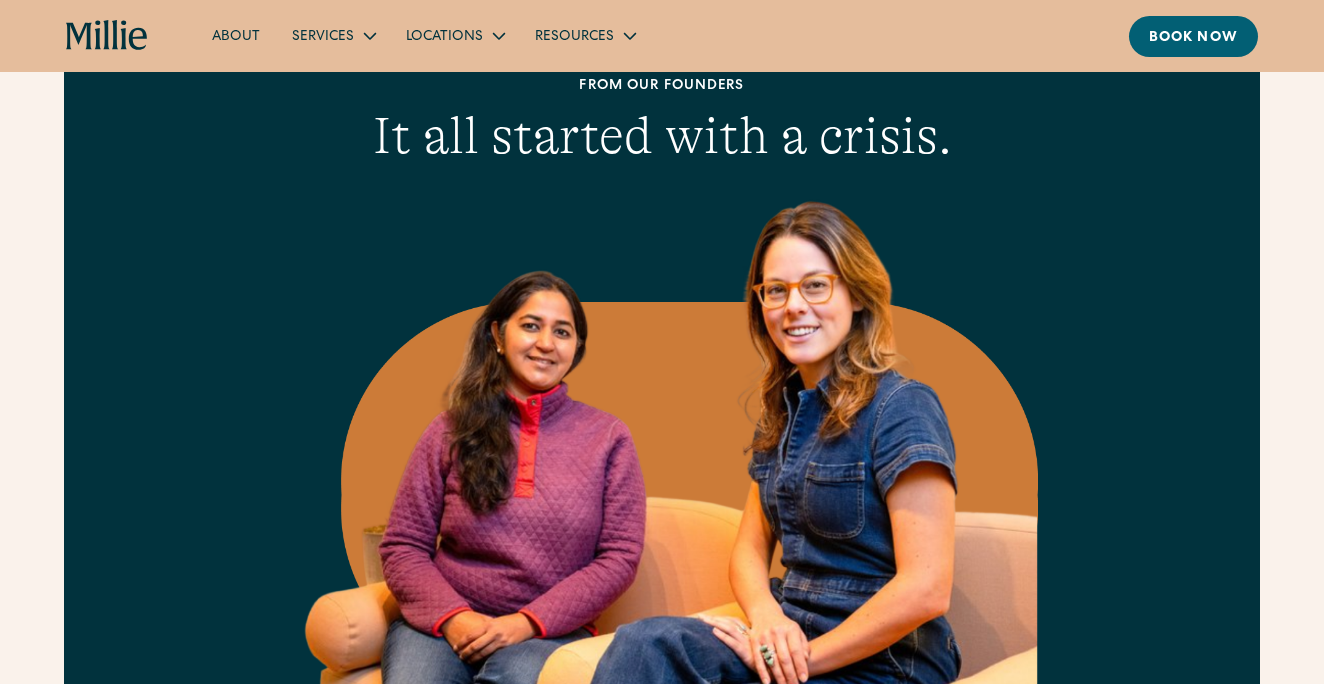 scroll, scrollTop: 0, scrollLeft: 0, axis: both 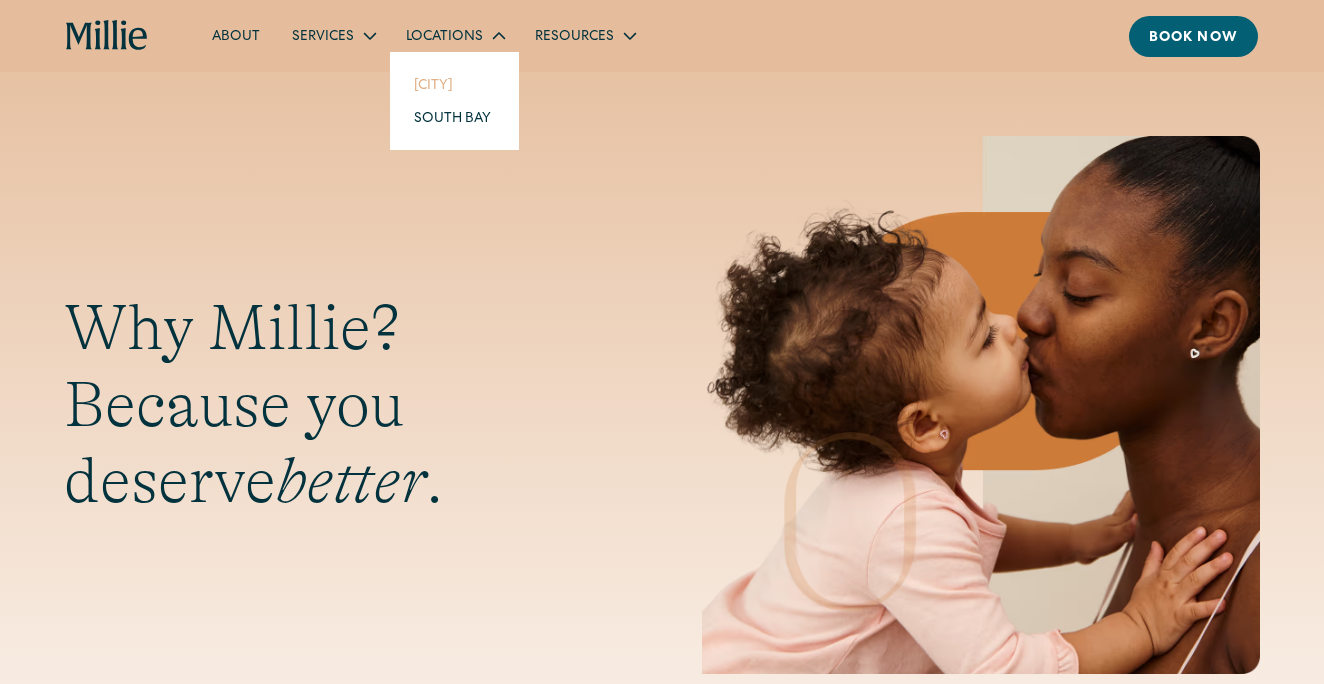 click on "Berkeley" at bounding box center [454, 84] 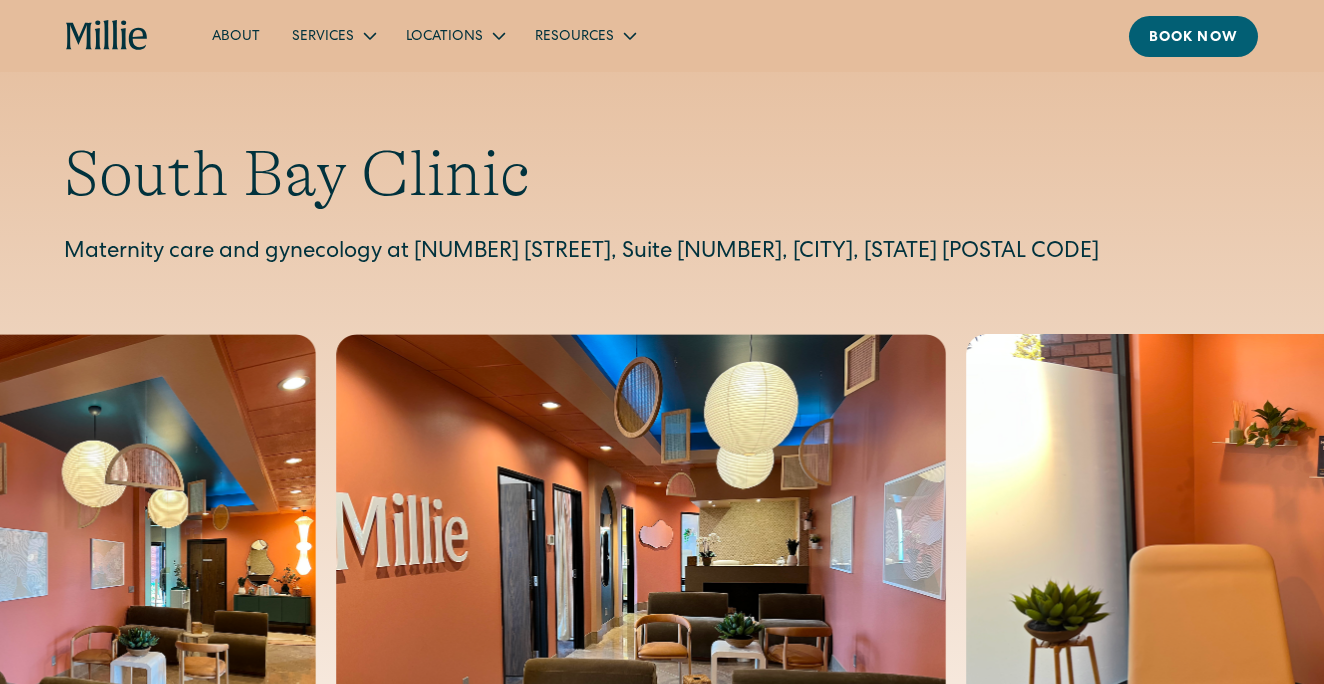 scroll, scrollTop: 0, scrollLeft: 0, axis: both 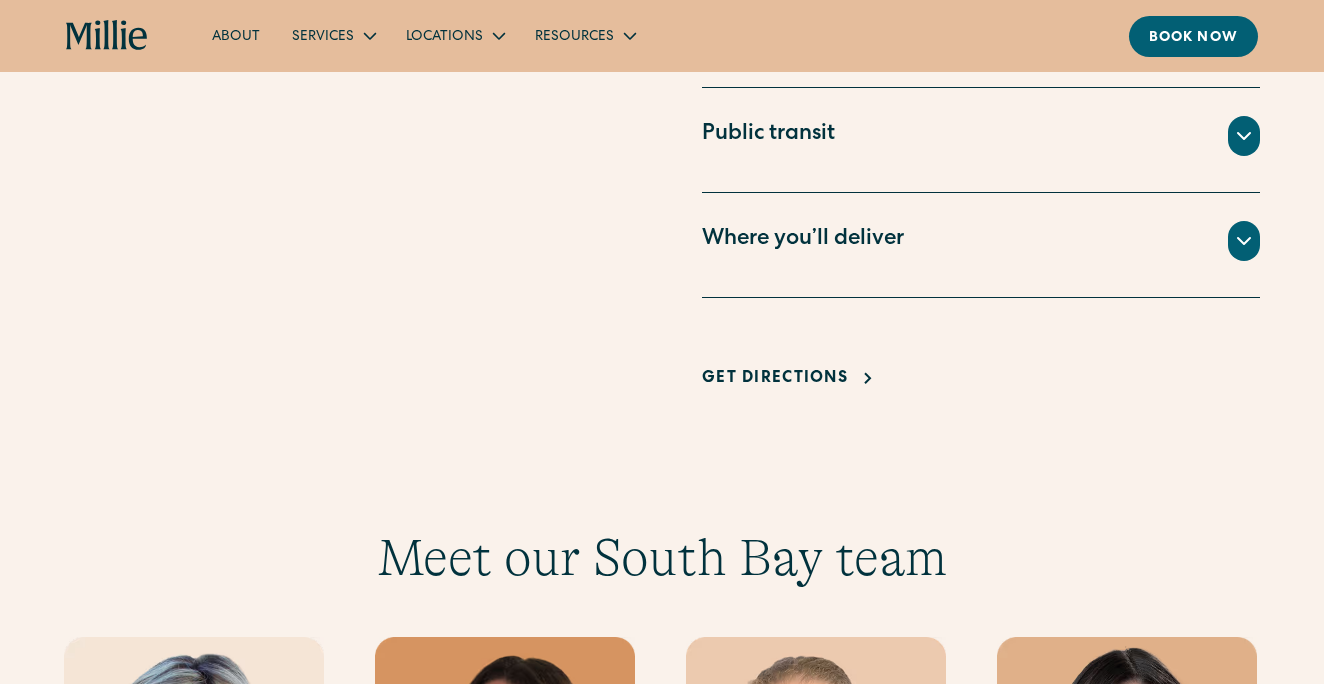 click 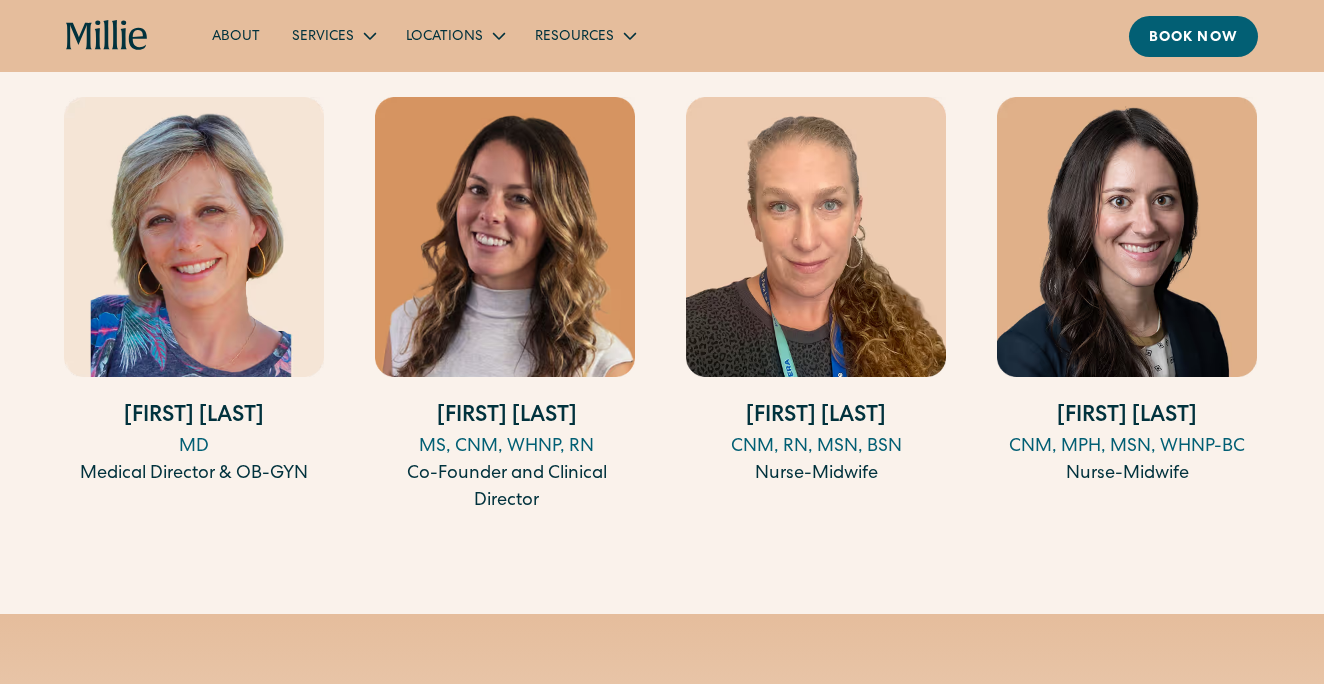 scroll, scrollTop: 2089, scrollLeft: 0, axis: vertical 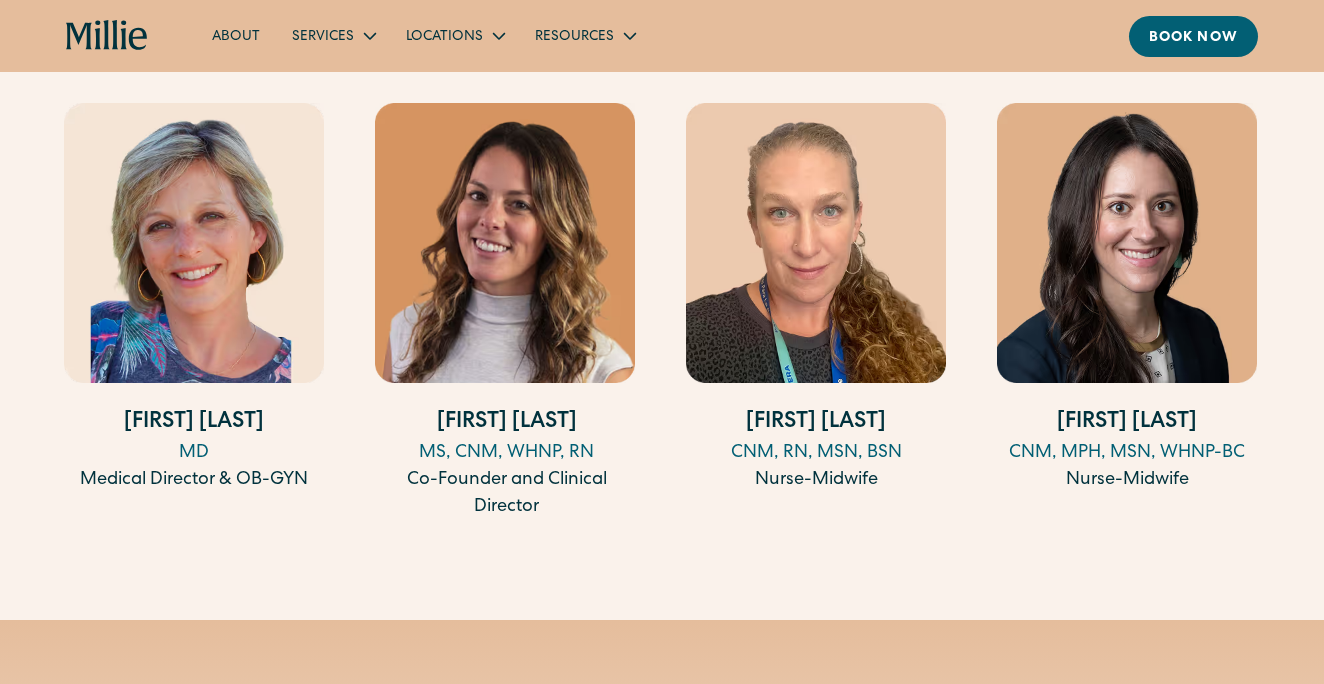 click at bounding box center [1127, 243] 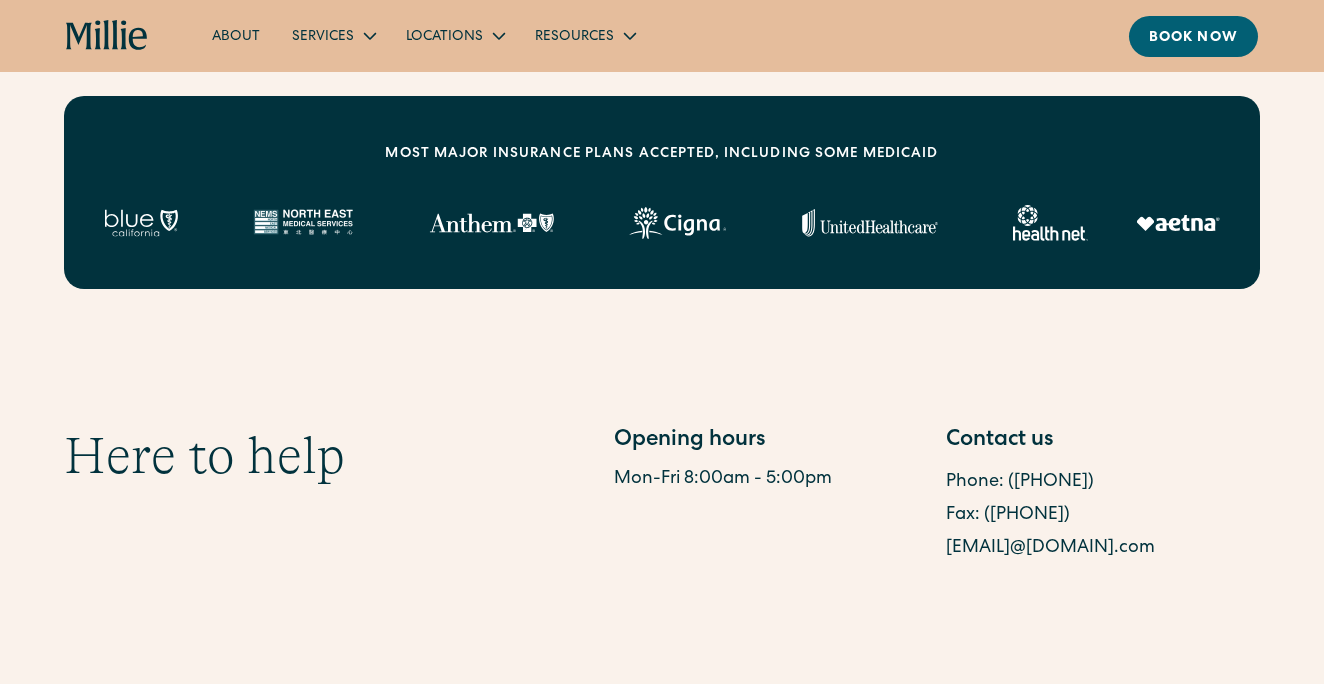 scroll, scrollTop: 0, scrollLeft: 0, axis: both 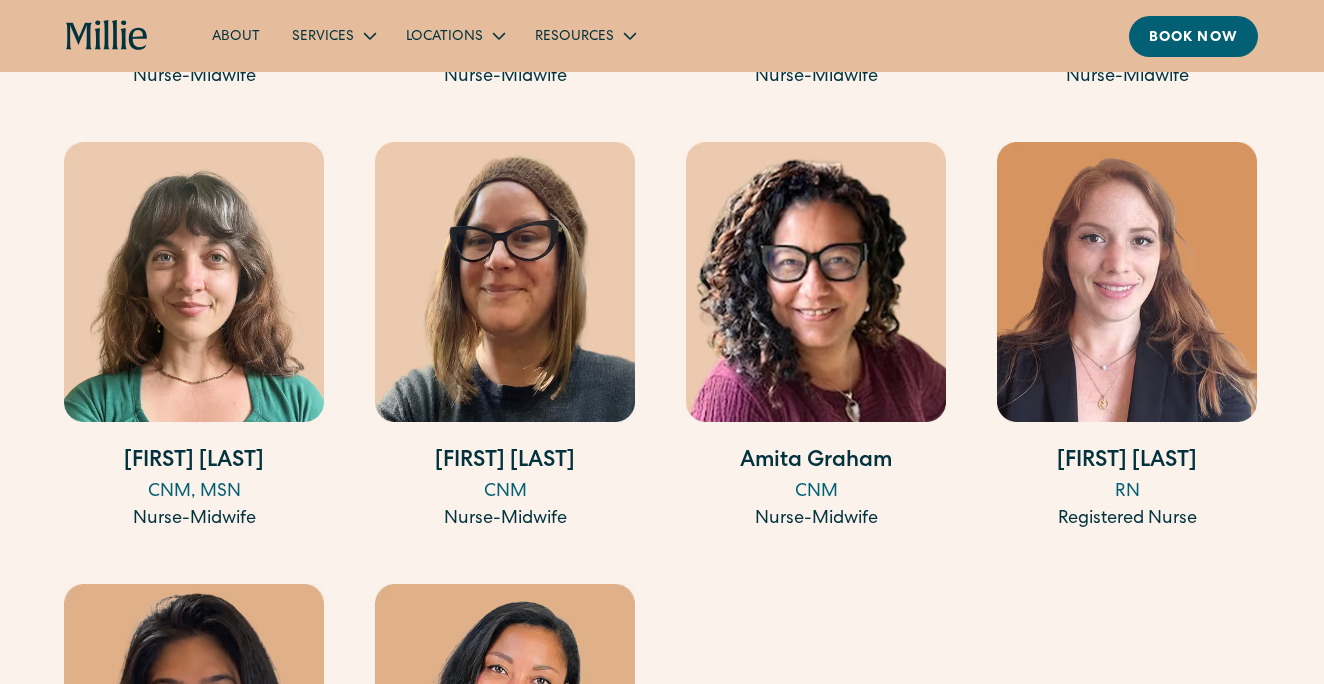 click at bounding box center [816, 282] 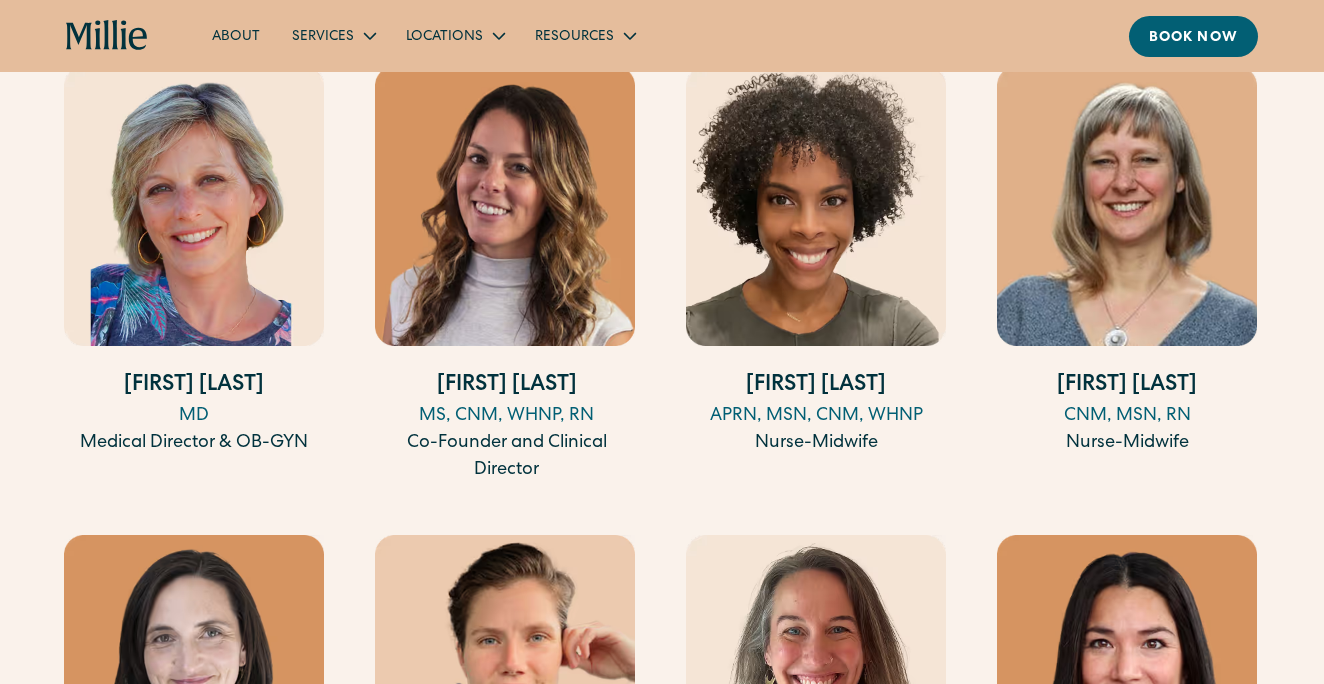 scroll, scrollTop: 2085, scrollLeft: 0, axis: vertical 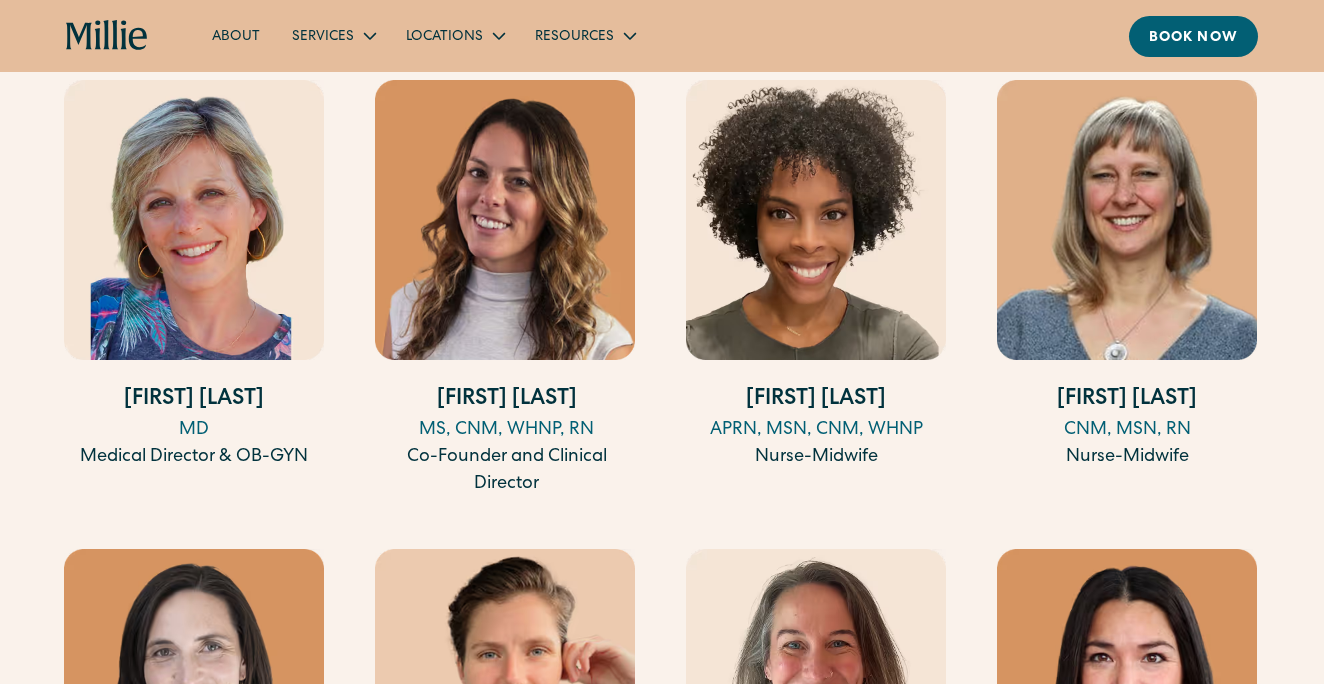 click at bounding box center (816, 220) 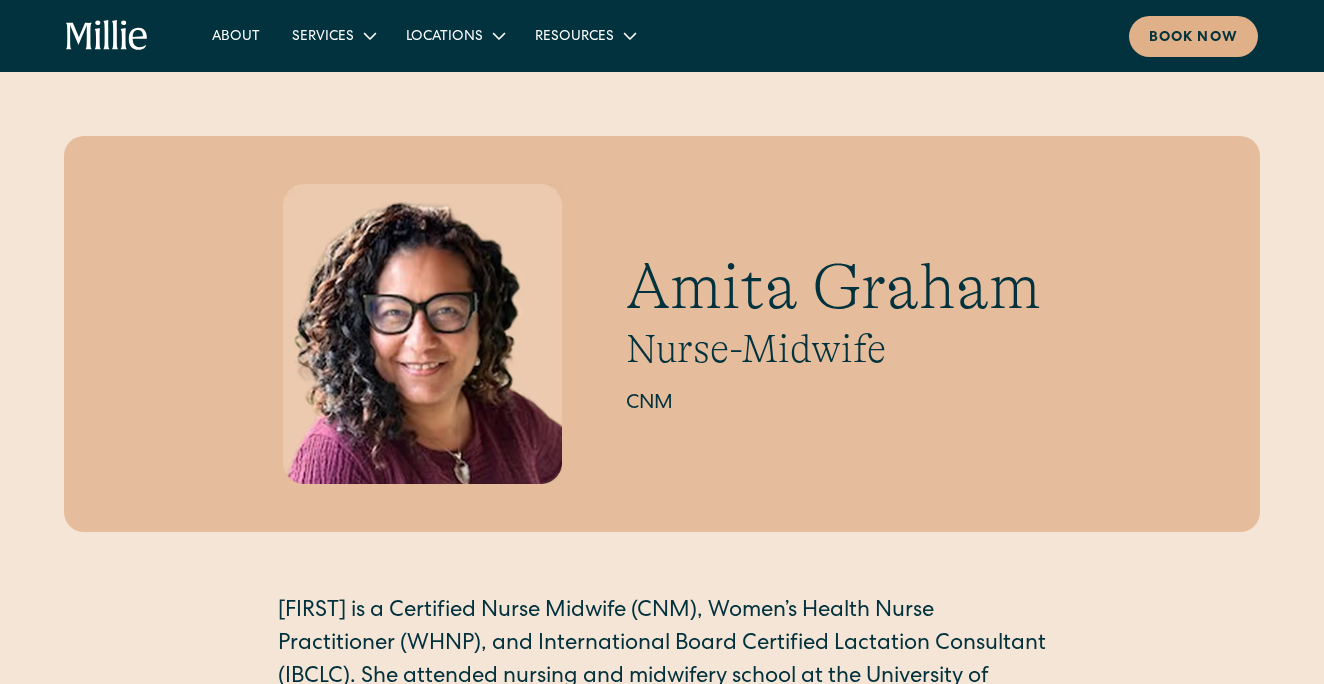 scroll, scrollTop: 0, scrollLeft: 0, axis: both 